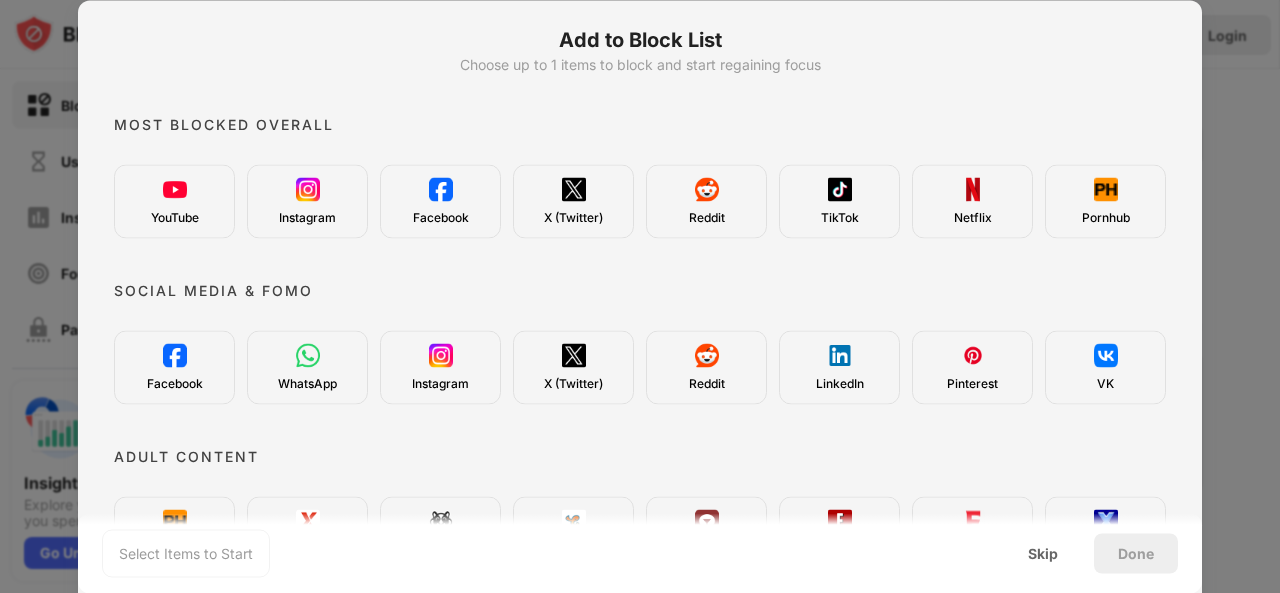 scroll, scrollTop: 0, scrollLeft: 0, axis: both 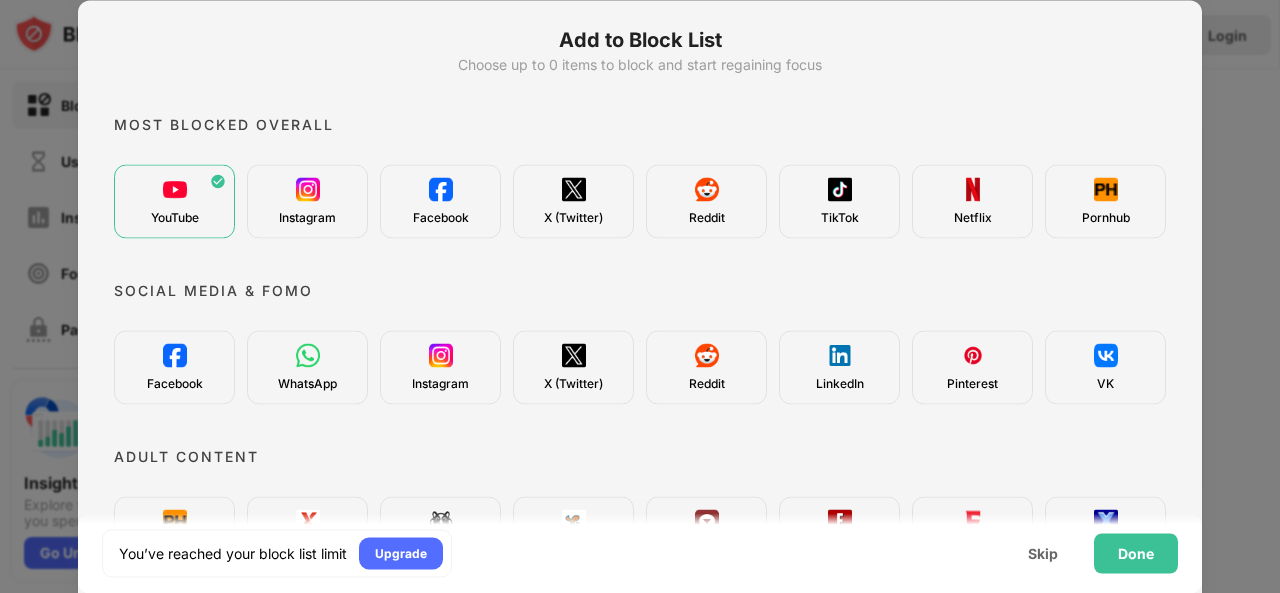 click on "Instagram" at bounding box center (307, 201) 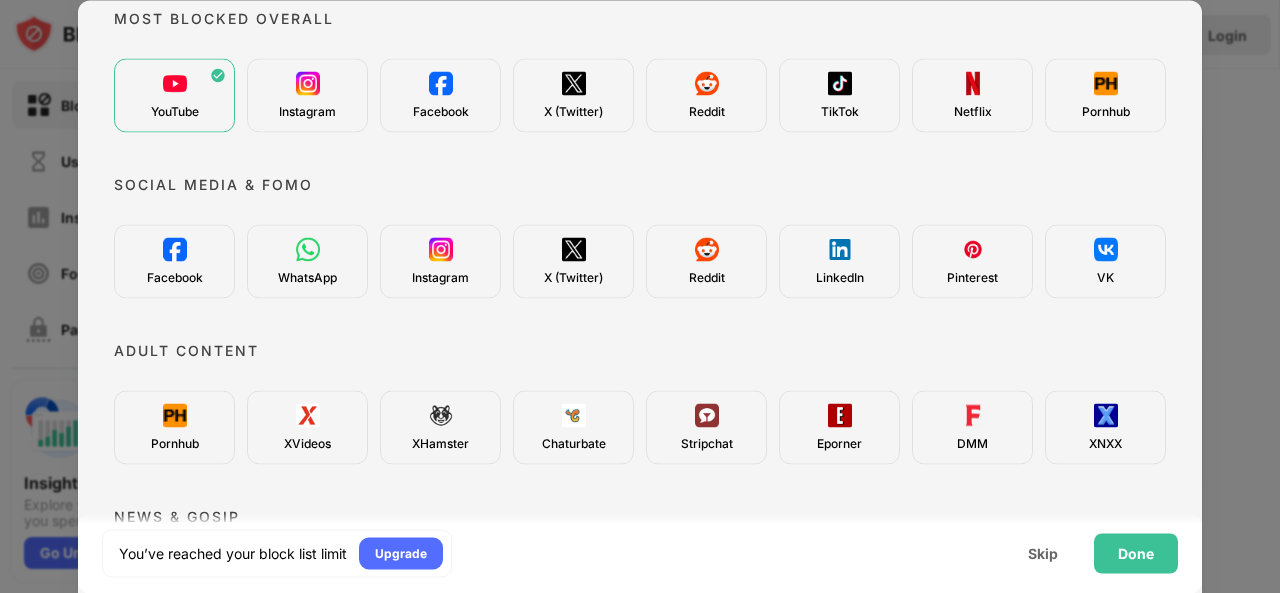 scroll, scrollTop: 0, scrollLeft: 0, axis: both 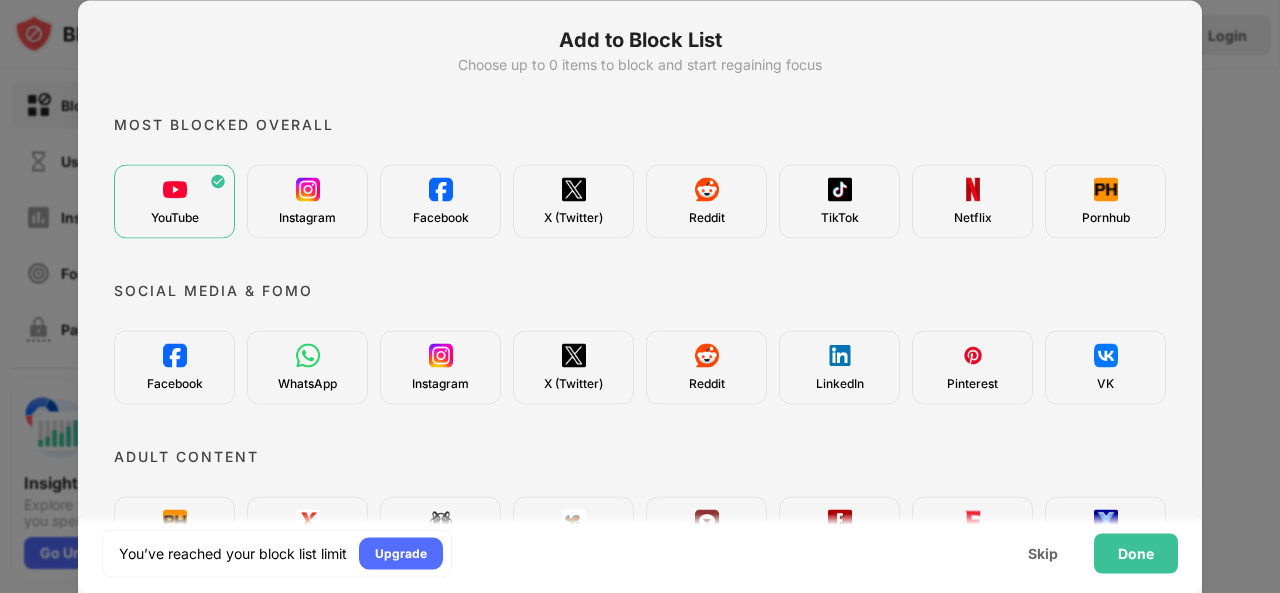 click on "Pornhub" at bounding box center [1105, 201] 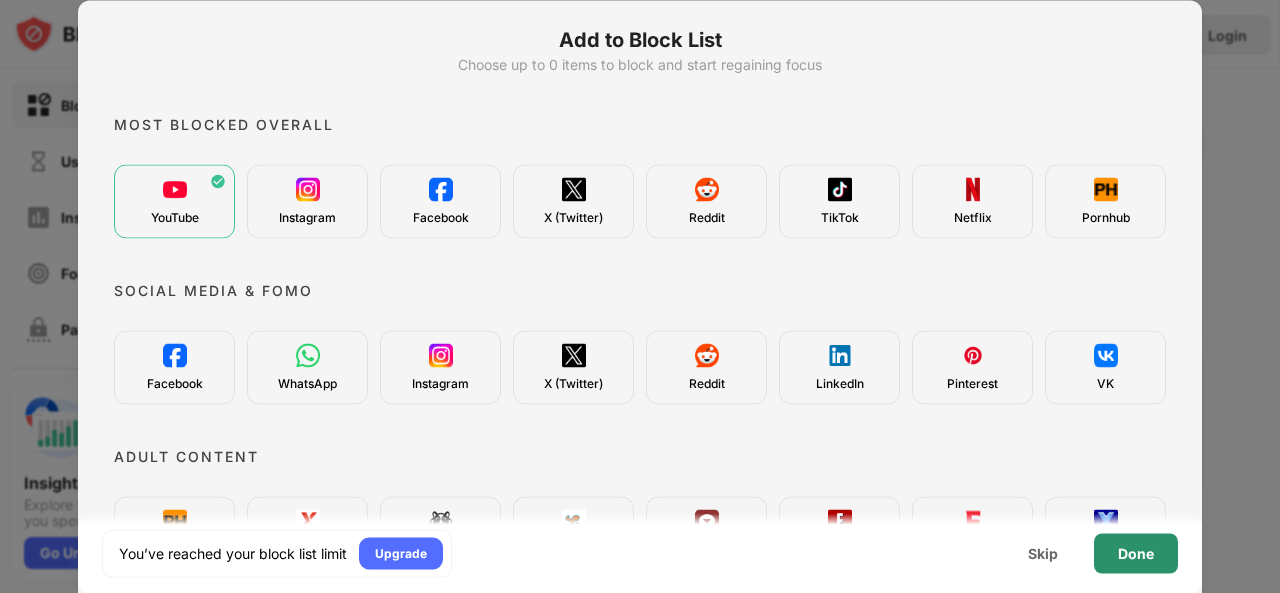 drag, startPoint x: 1118, startPoint y: 215, endPoint x: 1134, endPoint y: 559, distance: 344.3719 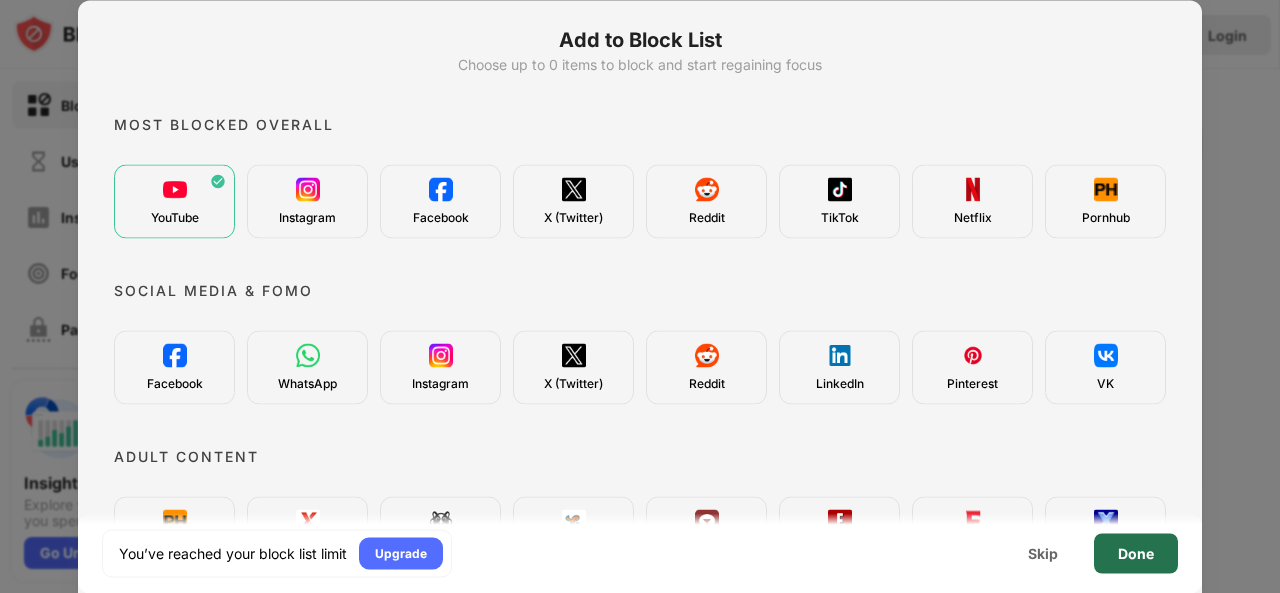click on "Done" at bounding box center (1136, 553) 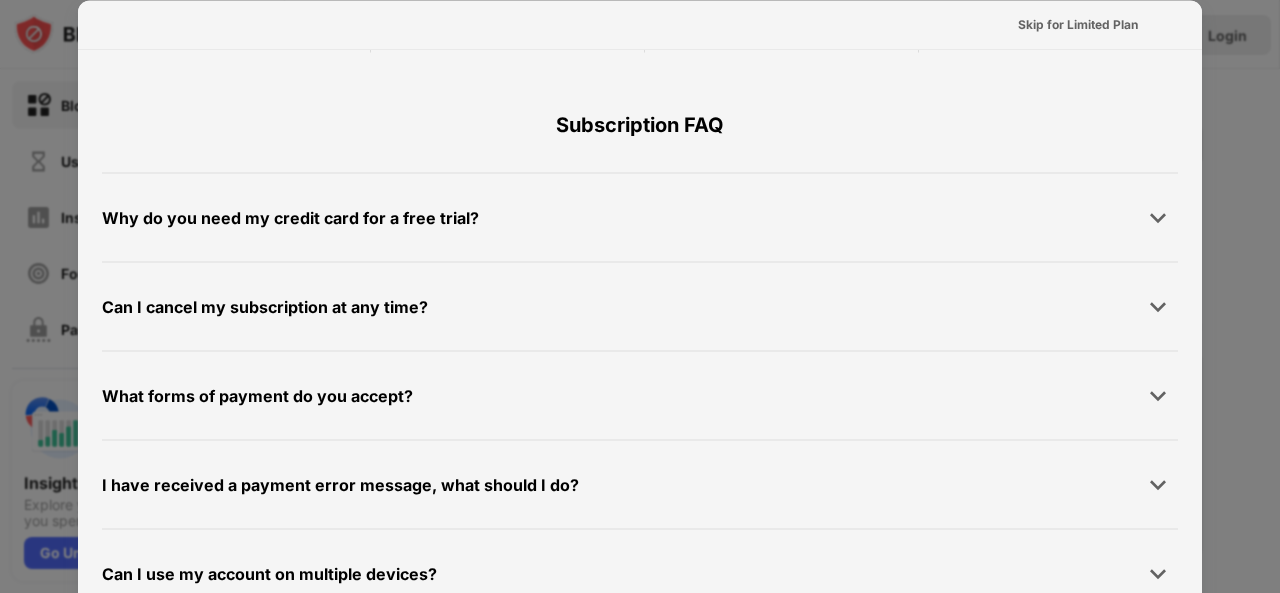 scroll, scrollTop: 0, scrollLeft: 0, axis: both 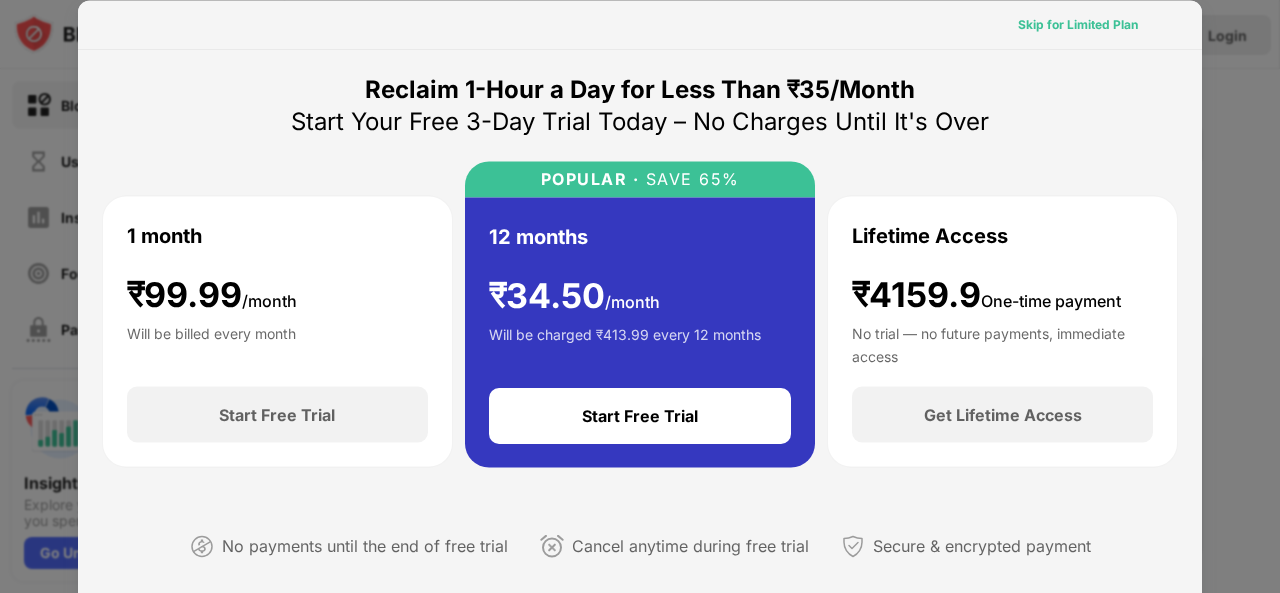 click on "Skip for Limited Plan" at bounding box center [1078, 24] 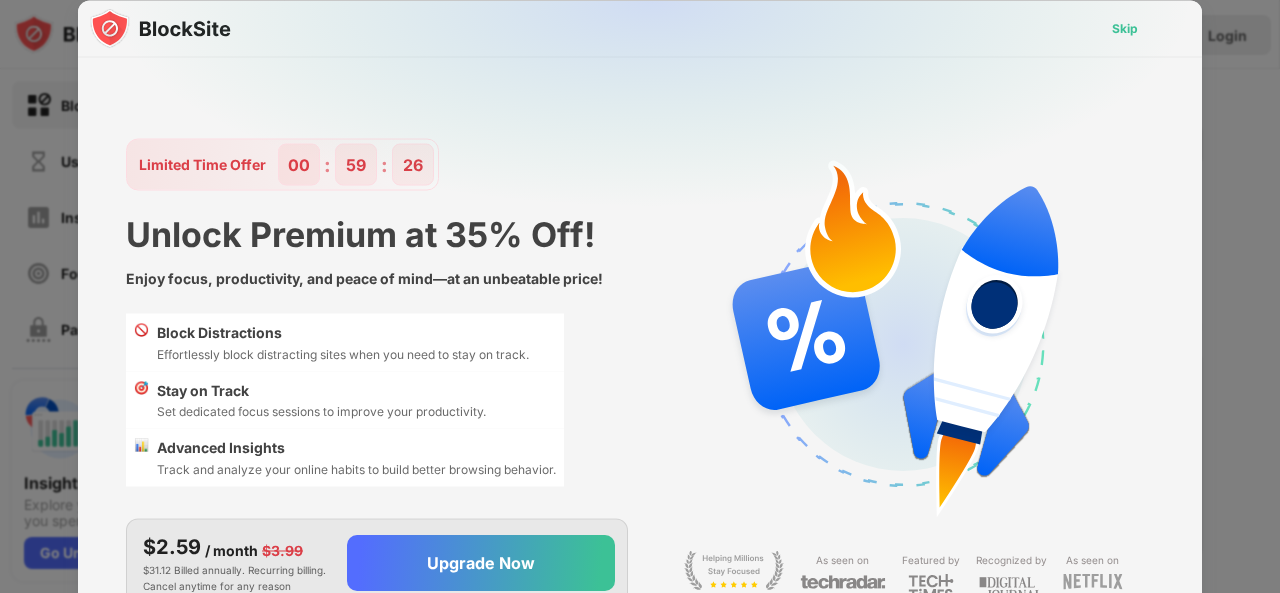 click on "Skip" at bounding box center [1125, 28] 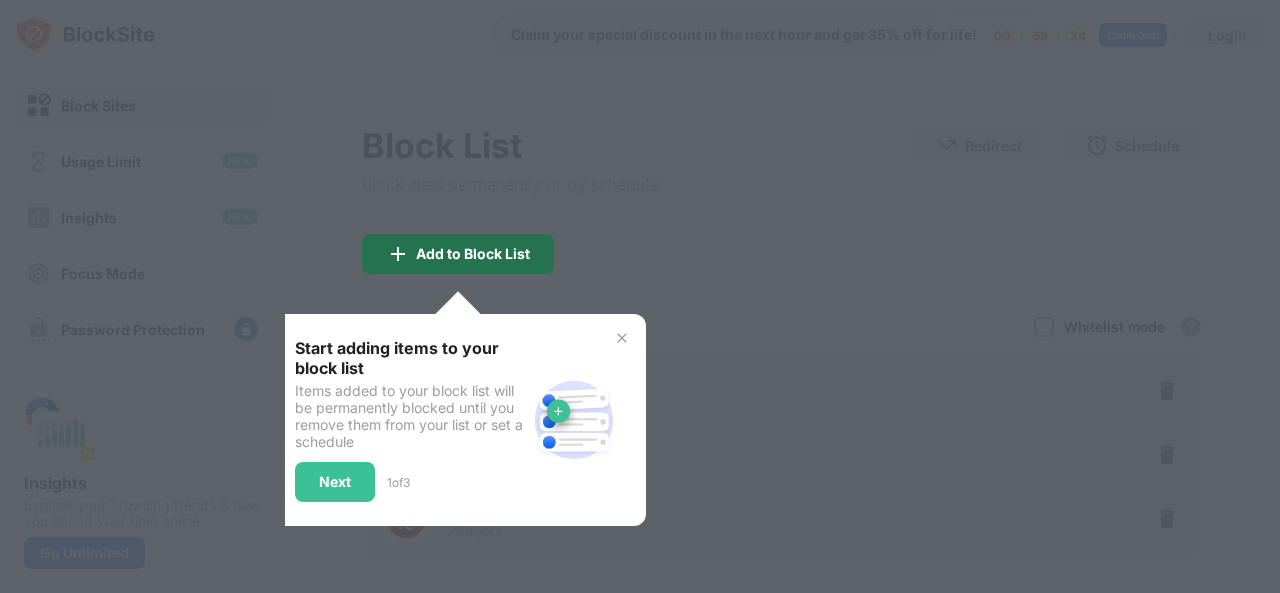 click on "Add to Block List" at bounding box center [473, 254] 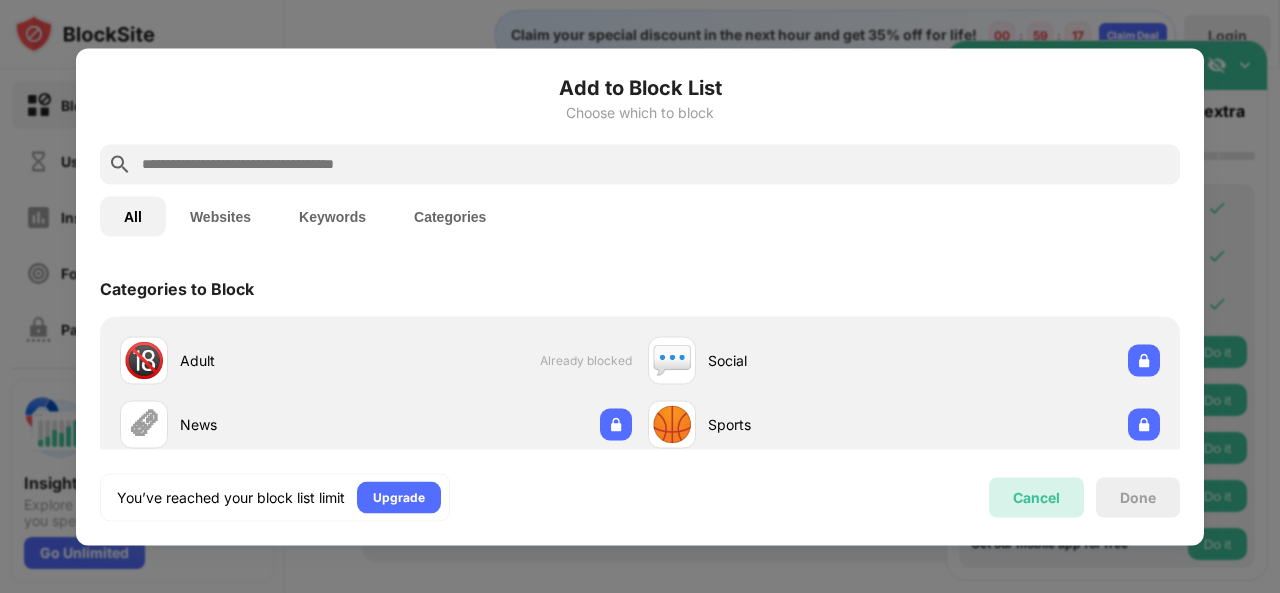 click on "Cancel" at bounding box center (1036, 497) 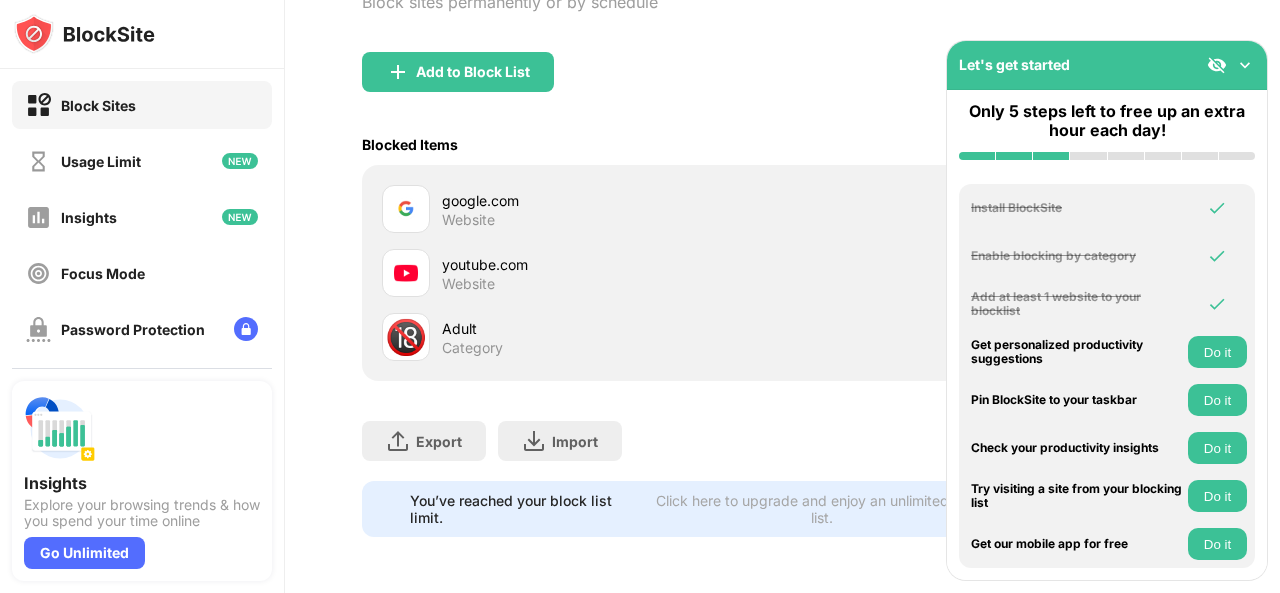 scroll, scrollTop: 196, scrollLeft: 0, axis: vertical 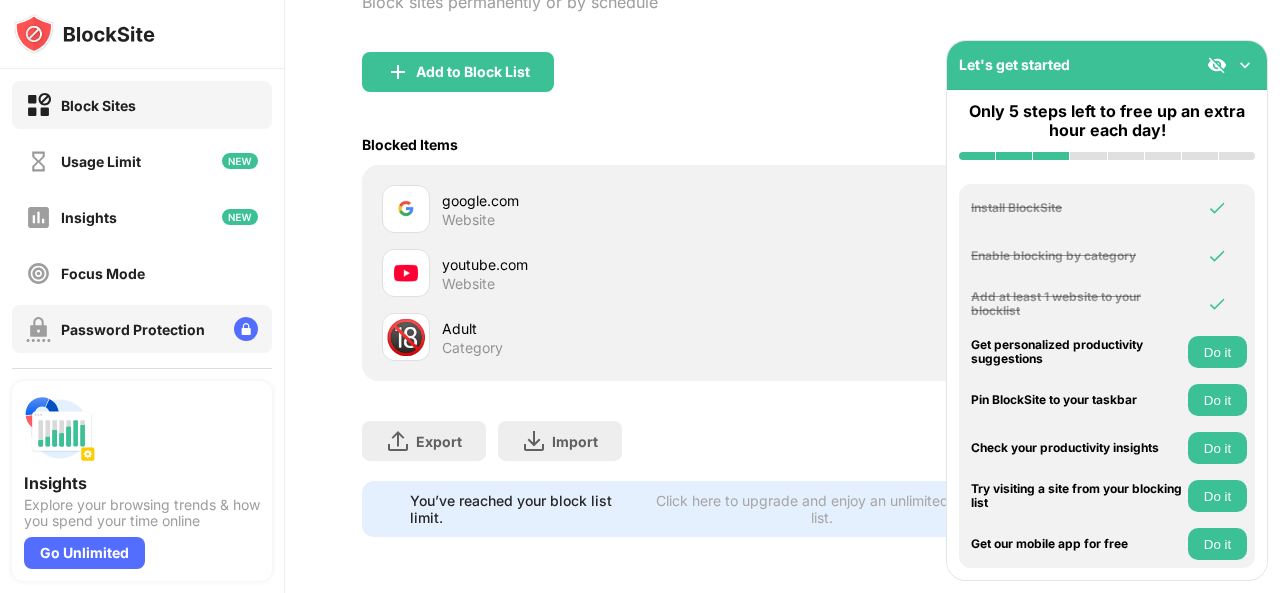 click on "Password Protection" at bounding box center (133, 329) 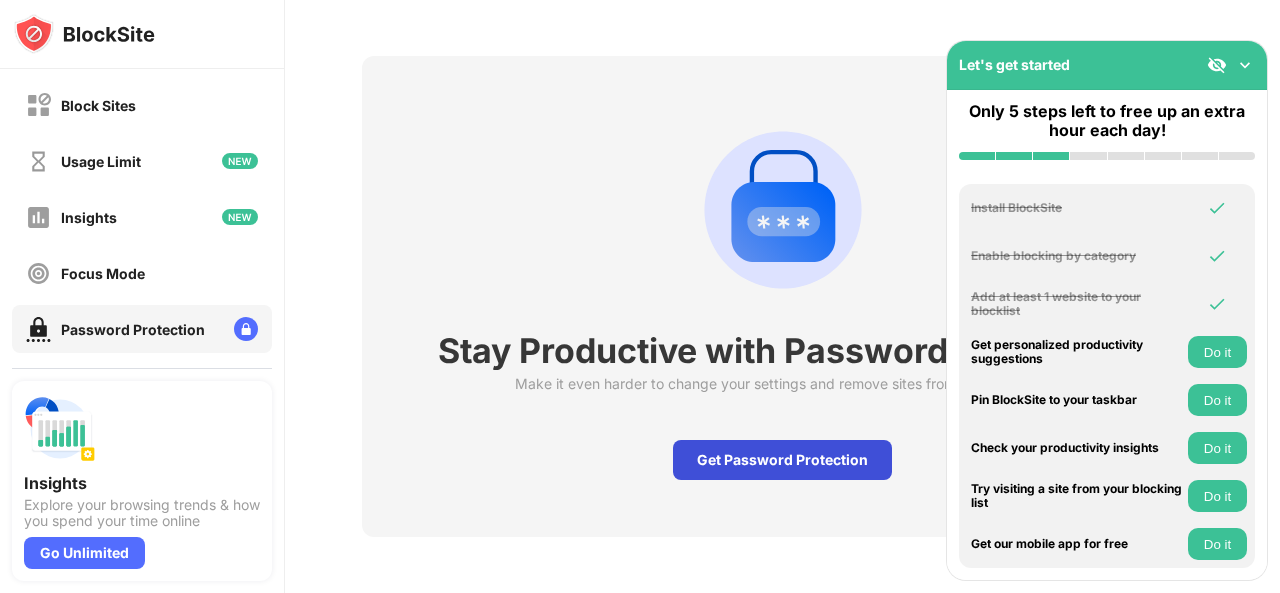 click on "Get Password Protection" at bounding box center (782, 460) 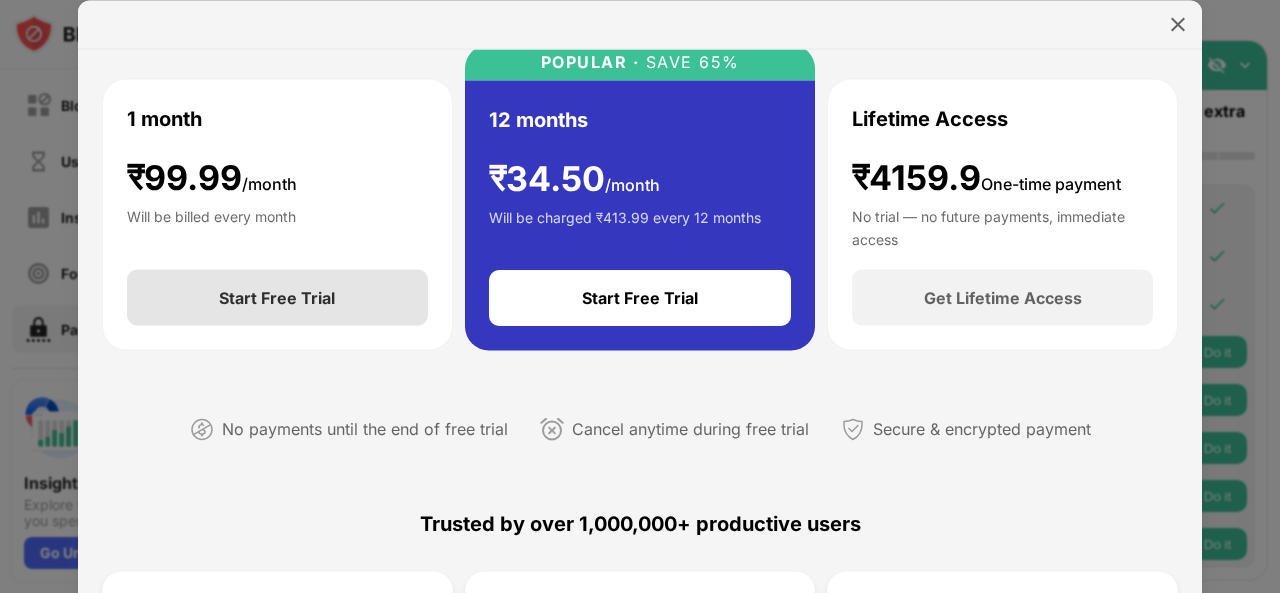scroll, scrollTop: 0, scrollLeft: 0, axis: both 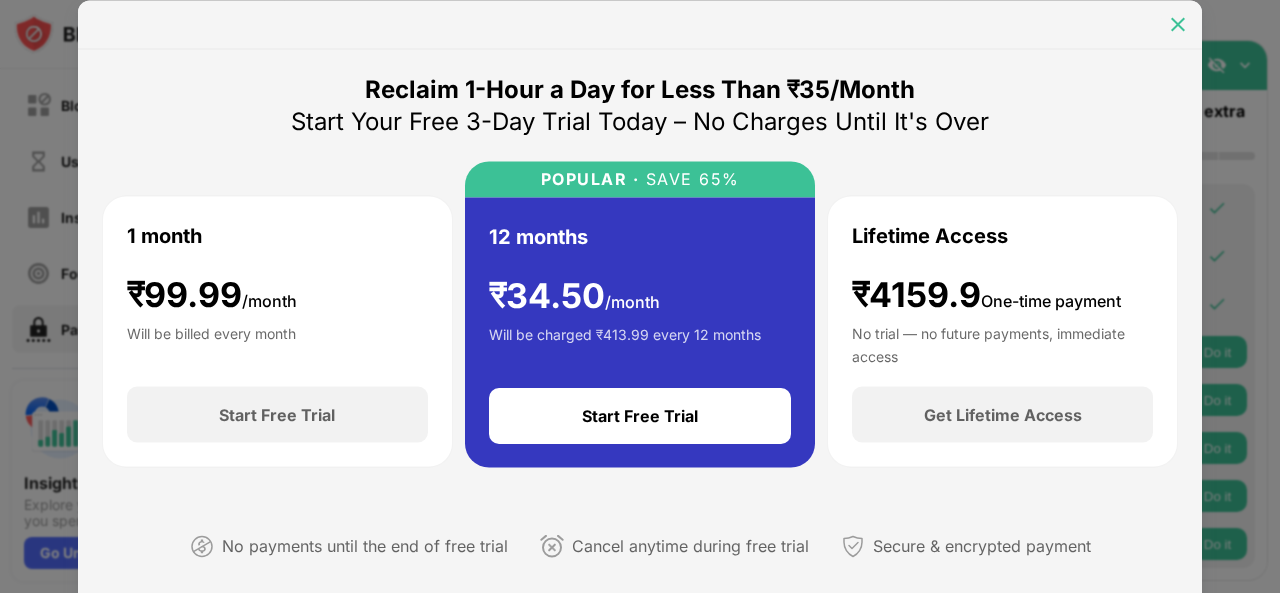 click at bounding box center [1178, 24] 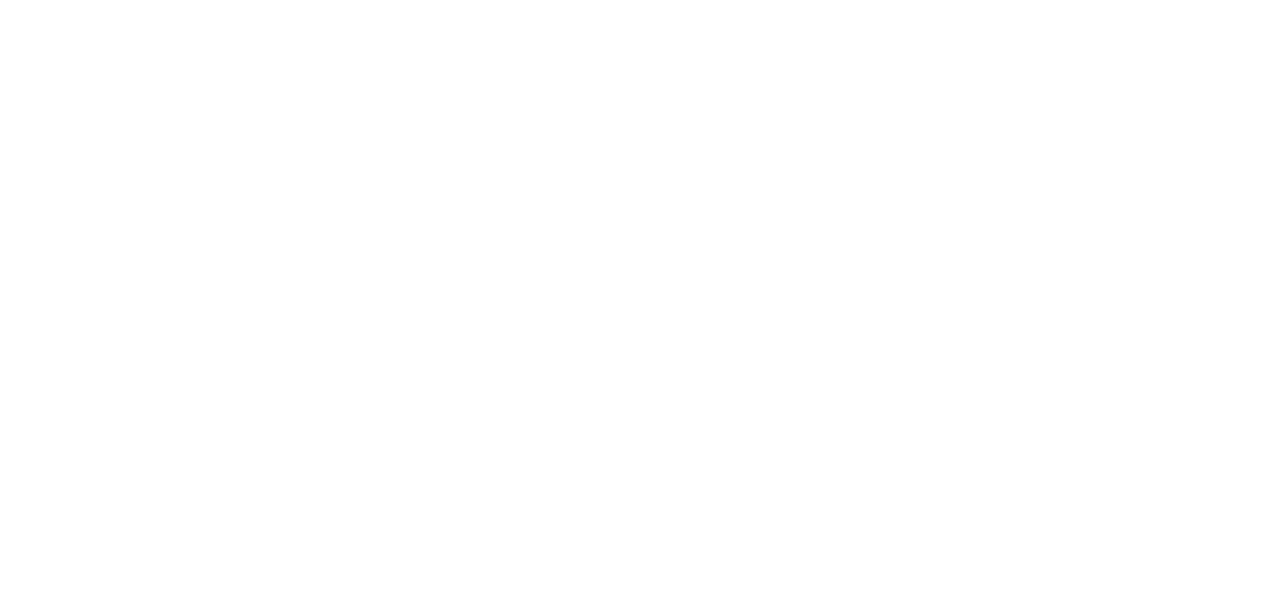 scroll, scrollTop: 0, scrollLeft: 0, axis: both 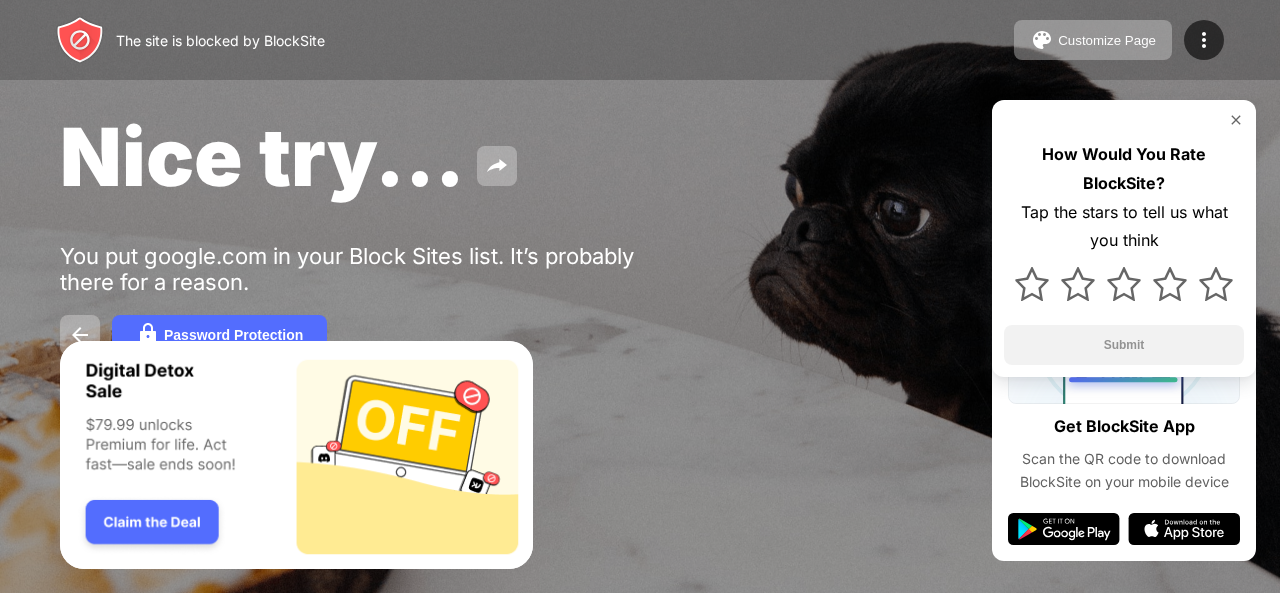 click at bounding box center (1236, 120) 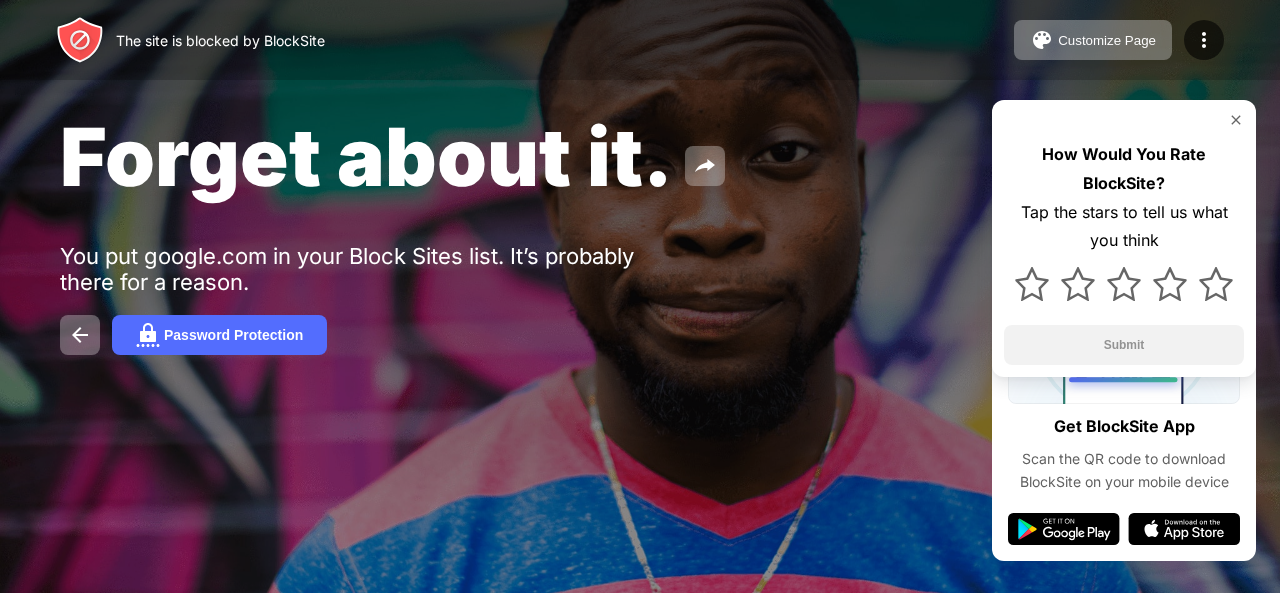 scroll, scrollTop: 0, scrollLeft: 0, axis: both 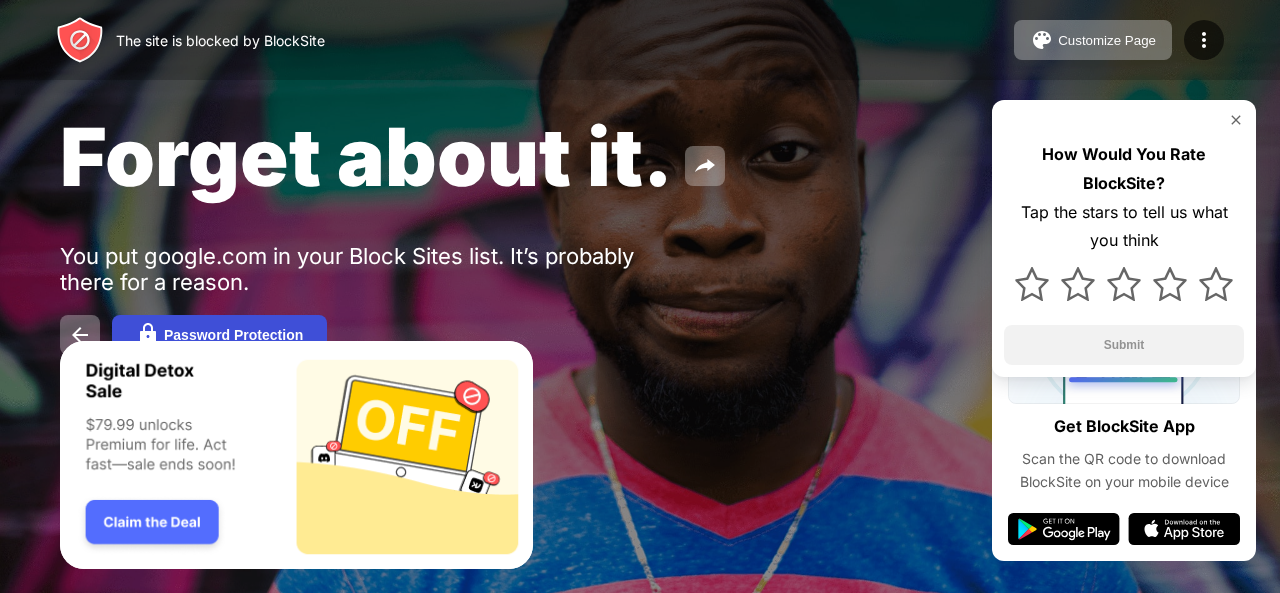 click on "Password Protection" at bounding box center (233, 335) 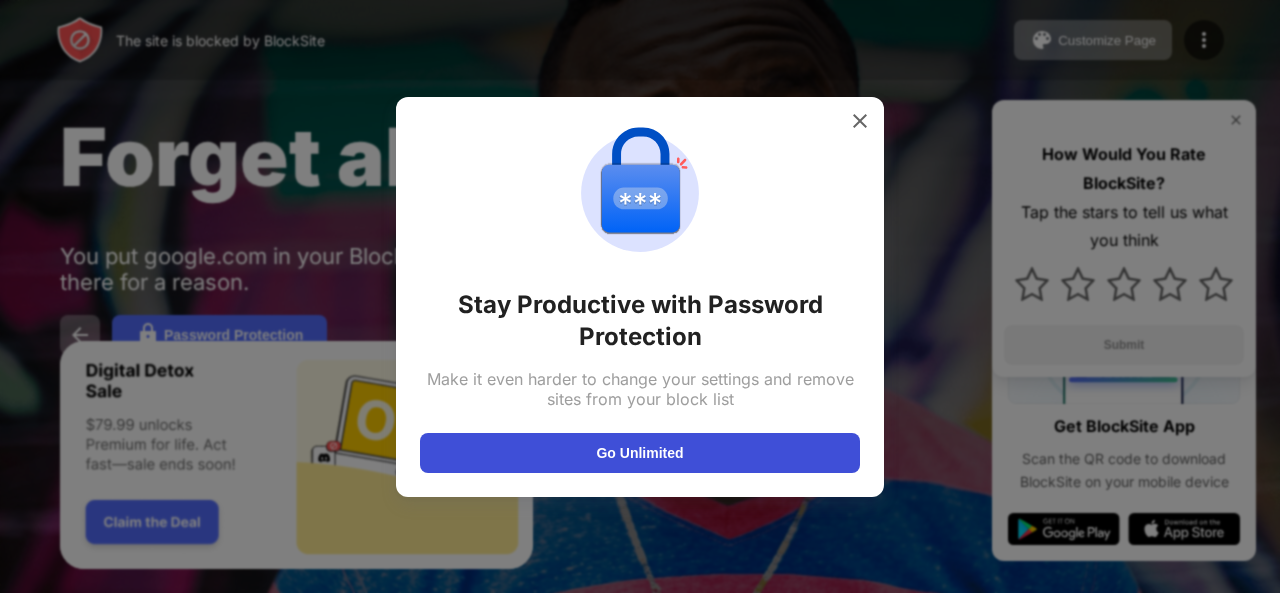 click on "Go Unlimited" at bounding box center [640, 453] 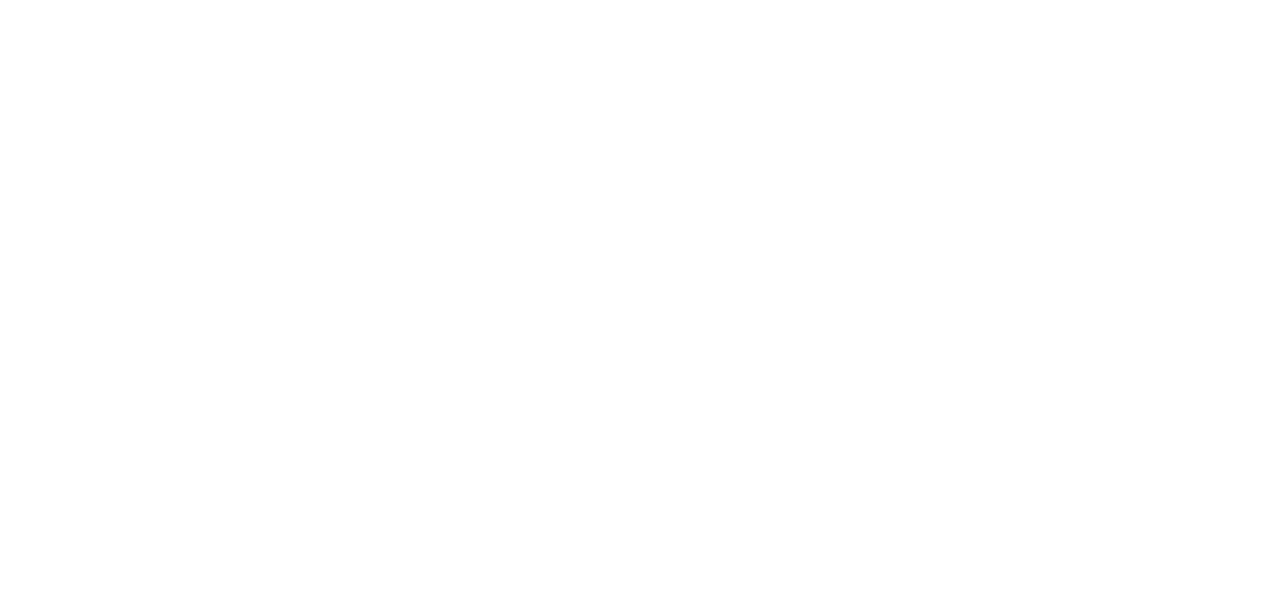 scroll, scrollTop: 0, scrollLeft: 0, axis: both 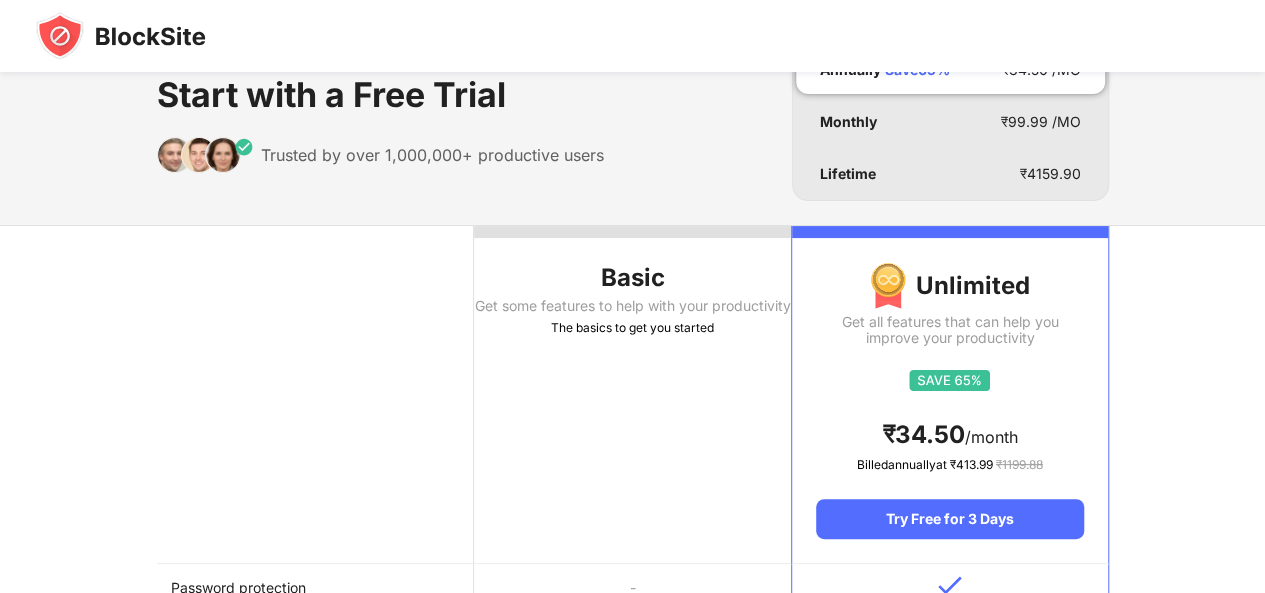 click on "Basic Get some features to help with your productivity The basics to get you started" at bounding box center [632, 395] 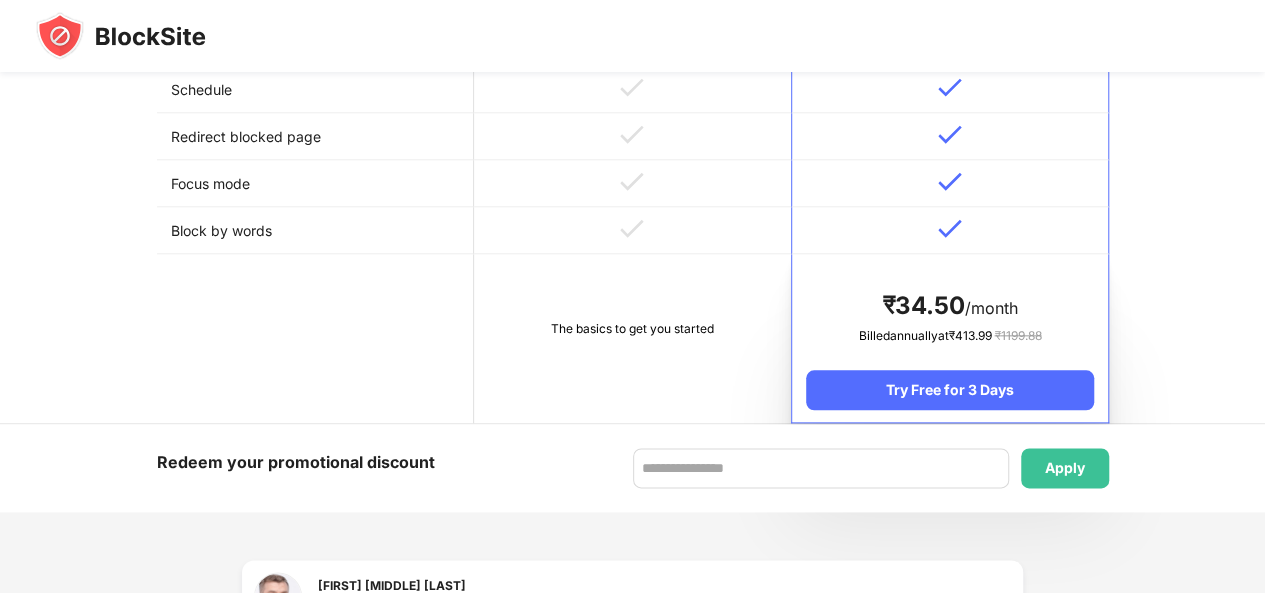 scroll, scrollTop: 978, scrollLeft: 0, axis: vertical 